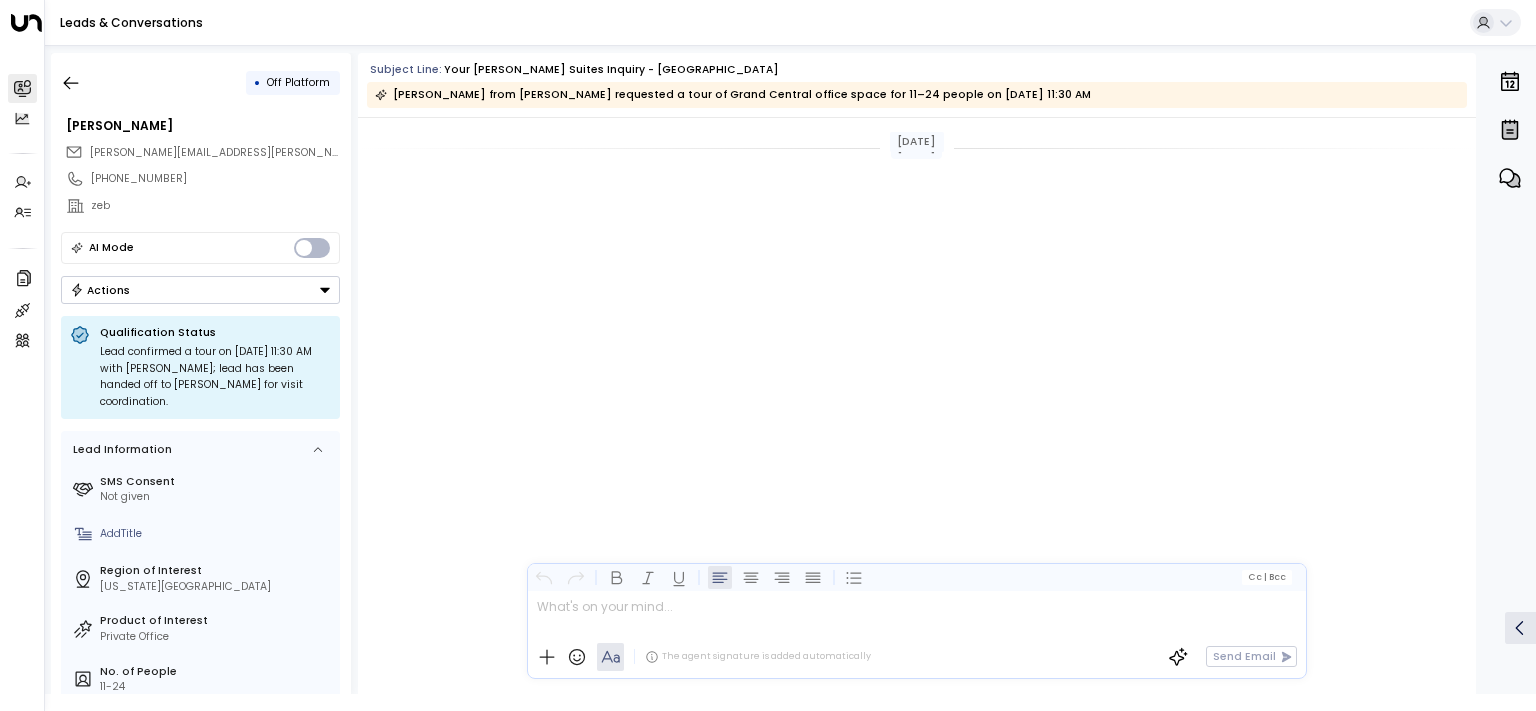 scroll, scrollTop: 0, scrollLeft: 0, axis: both 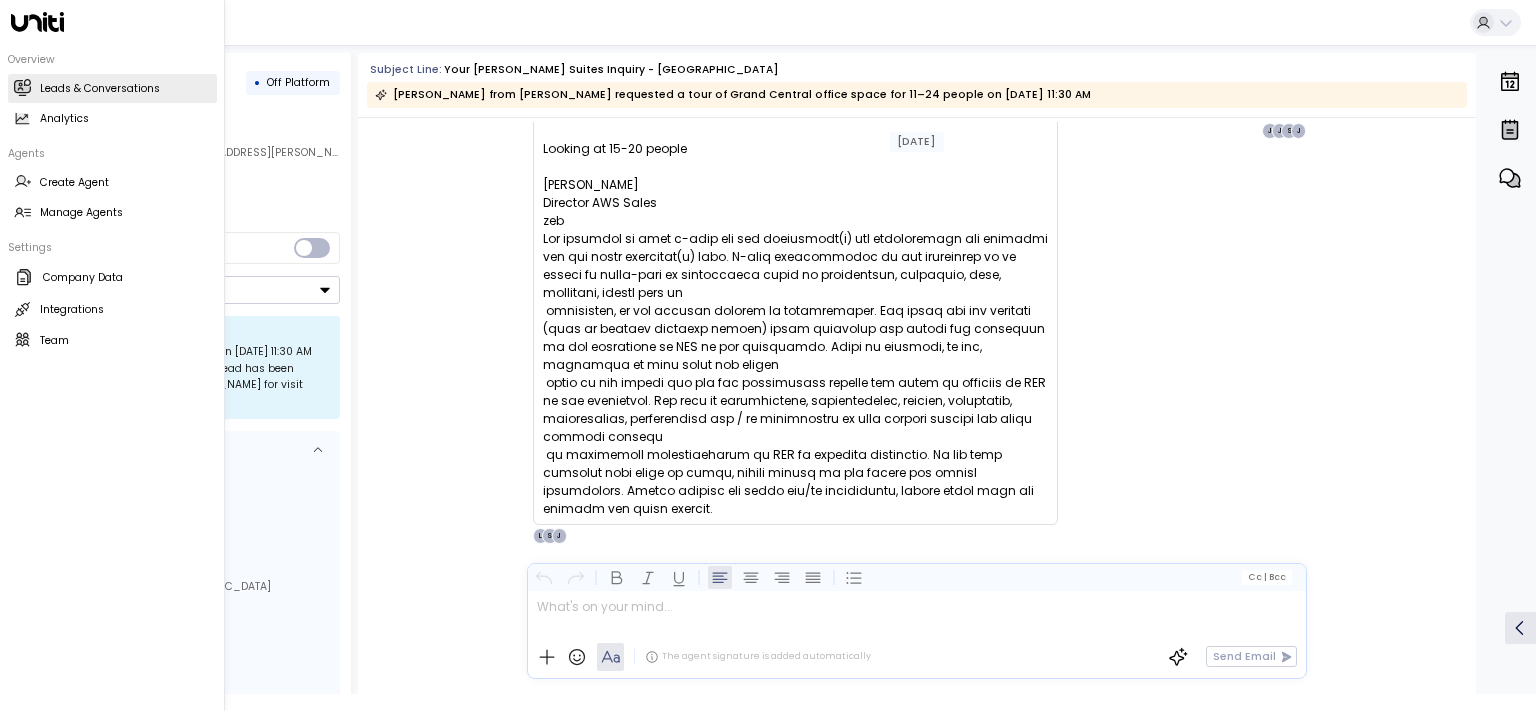 click on "Leads & Conversations" at bounding box center [100, 89] 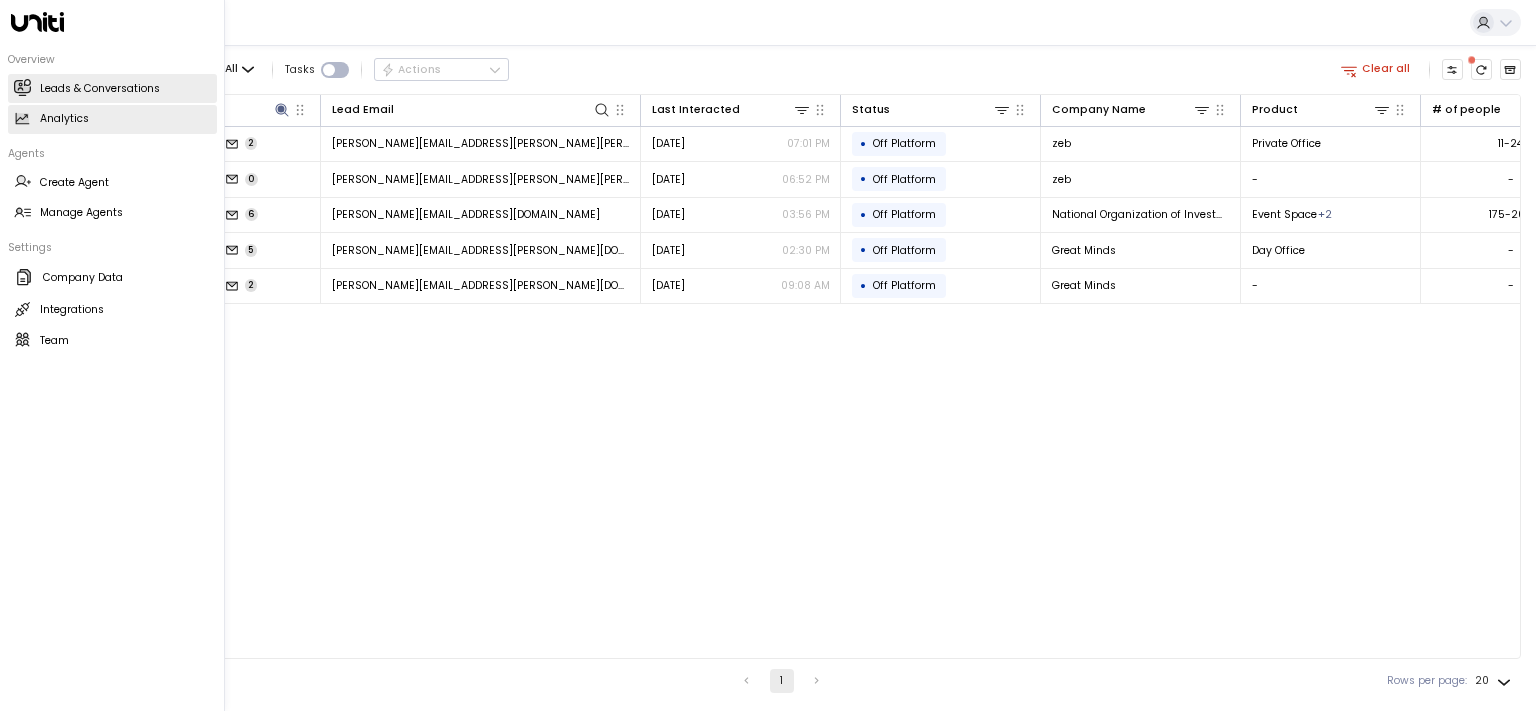 click on "Analytics Analytics" at bounding box center [112, 119] 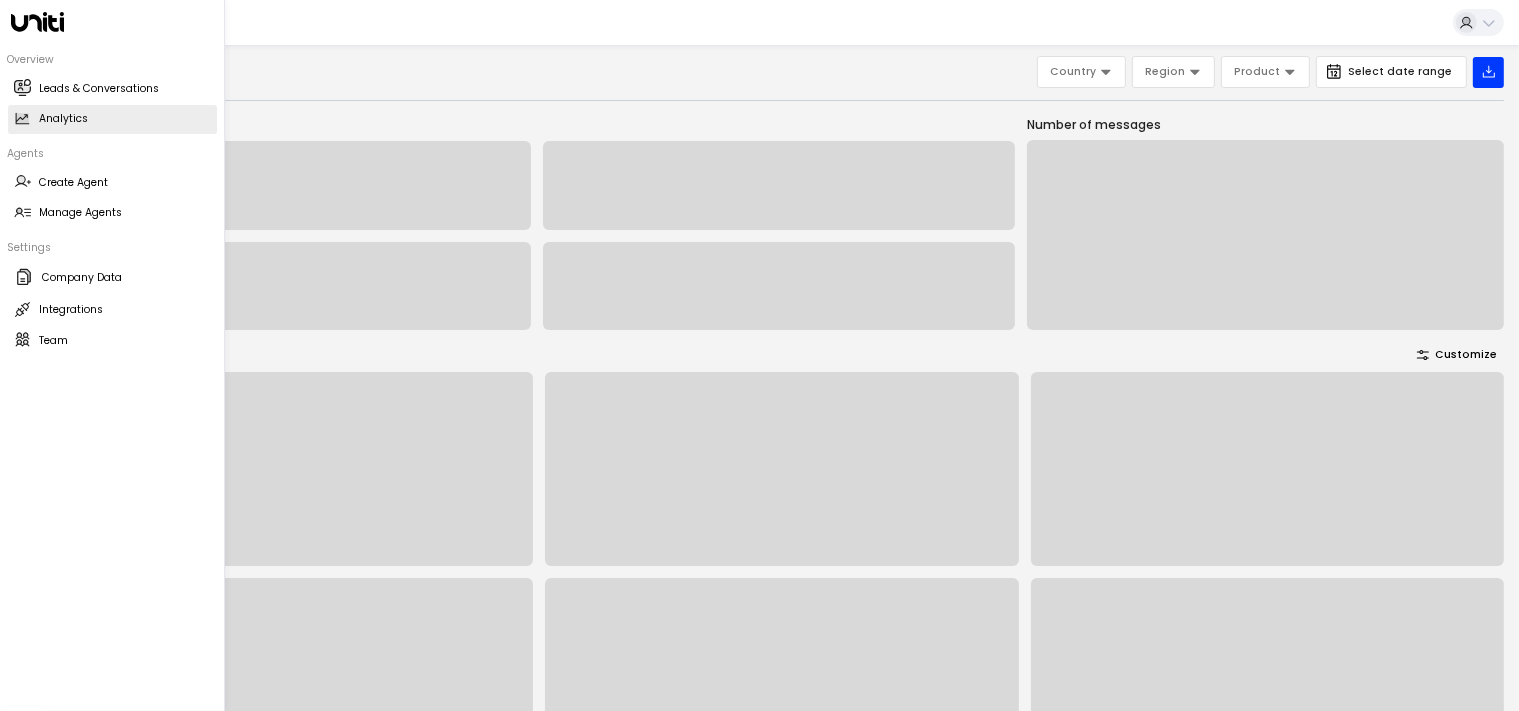 click on "Leads & Conversations" at bounding box center (100, 89) 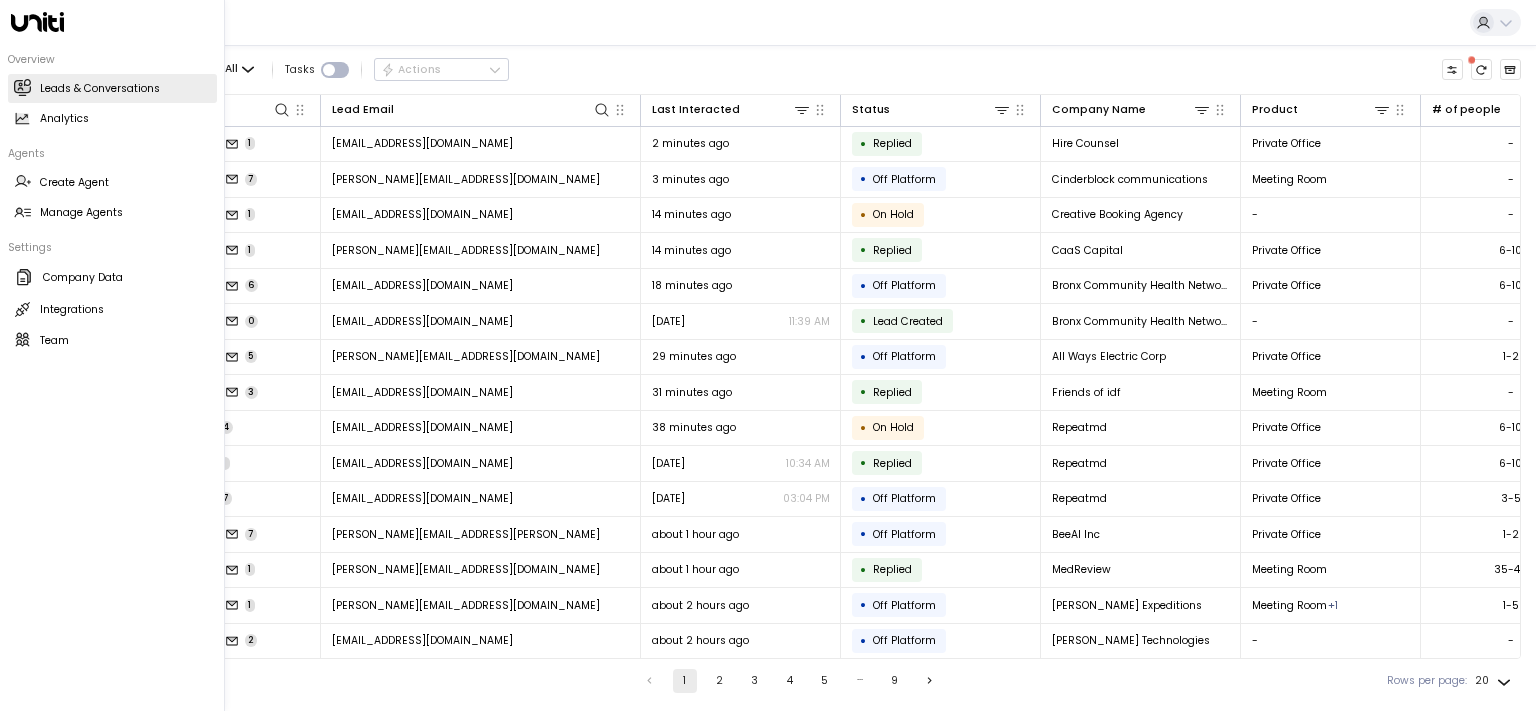 click 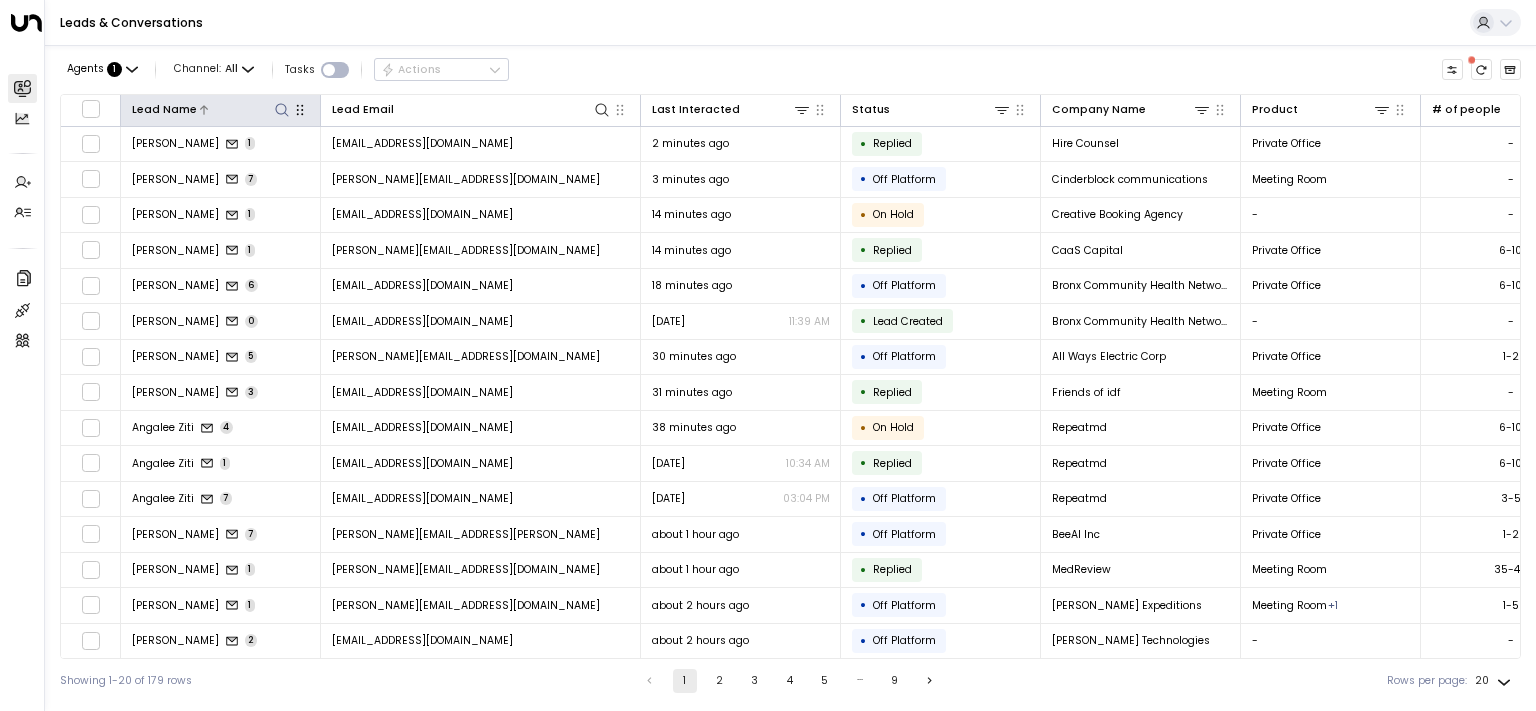 click at bounding box center [281, 109] 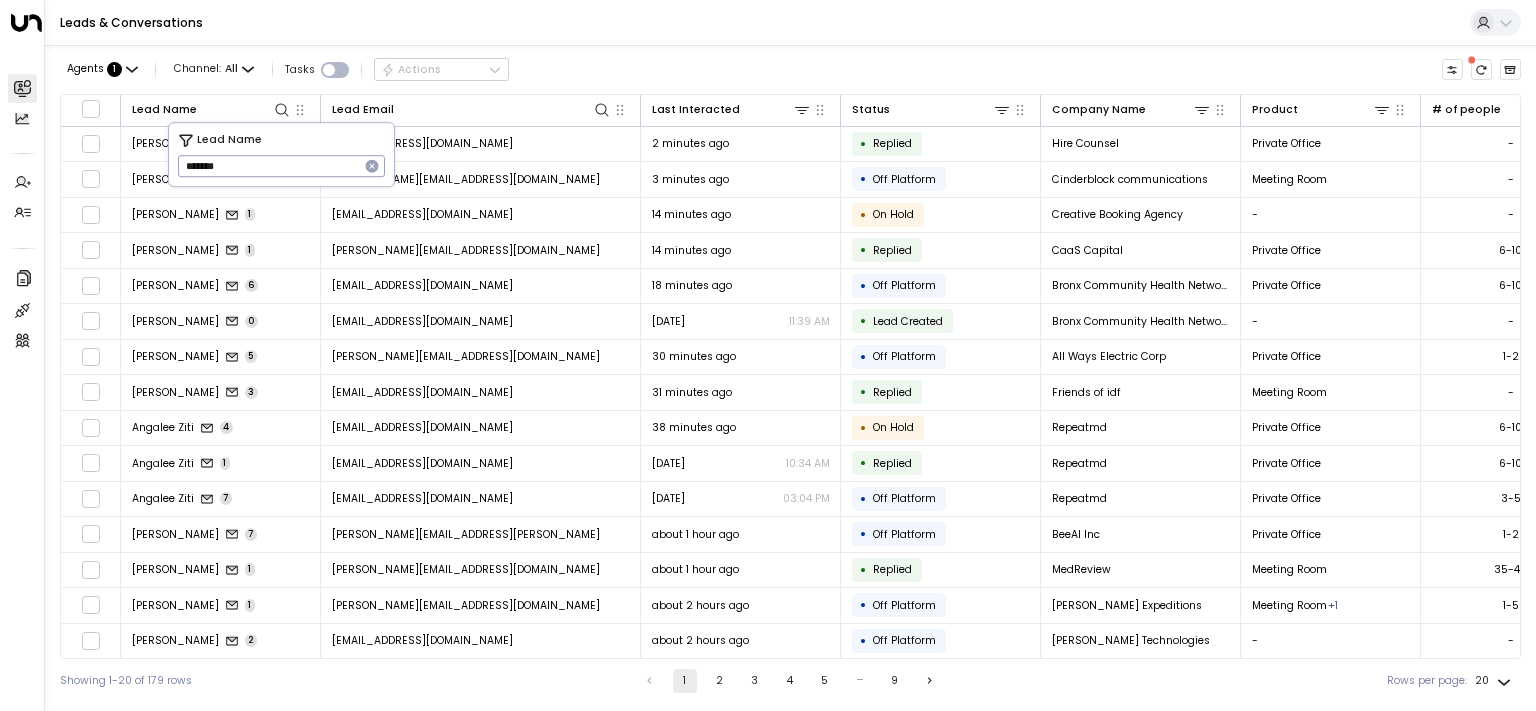 type on "*******" 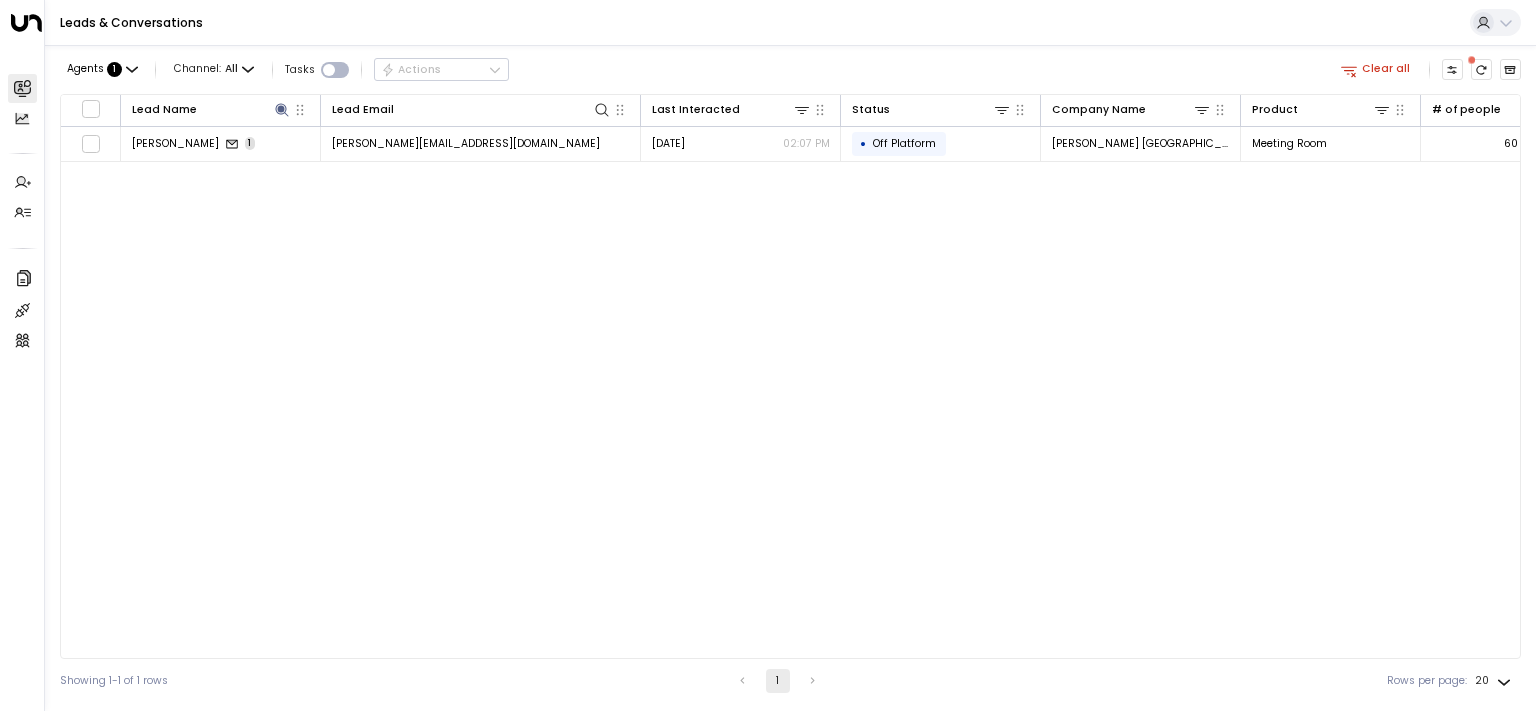 click on "Lead Name Lead Email Last Interacted Status Company Name Product # of people AI mode Trigger Phone Region Location [PERSON_NAME] 1 [PERSON_NAME][EMAIL_ADDRESS][DOMAIN_NAME] [DATE] 02:07 PM • Off [GEOGRAPHIC_DATA][PERSON_NAME] Meeting Room 60 [EMAIL_ADDRESS][DOMAIN_NAME] [PHONE_NUMBER] [US_STATE][GEOGRAPHIC_DATA] + 3" at bounding box center (790, 376) 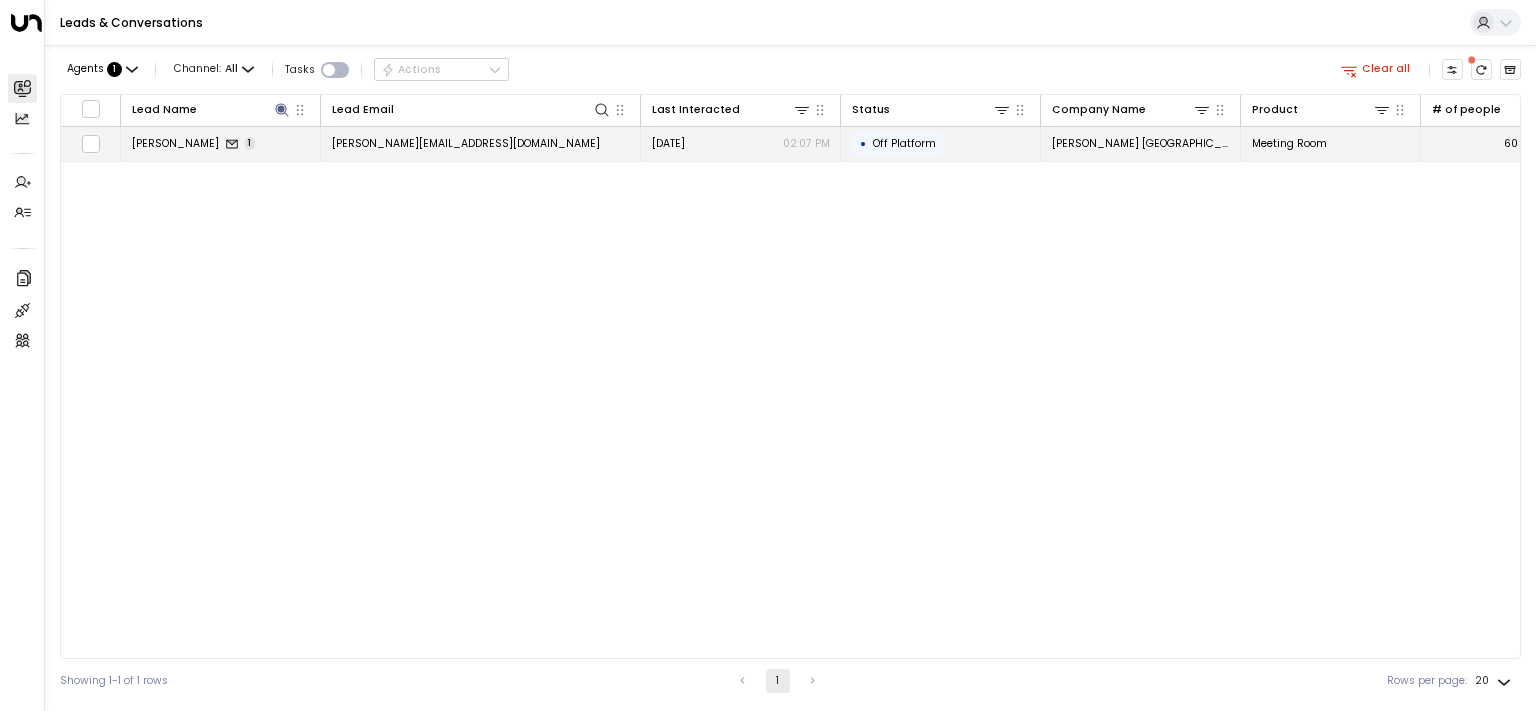 click on "[PERSON_NAME]" at bounding box center (175, 143) 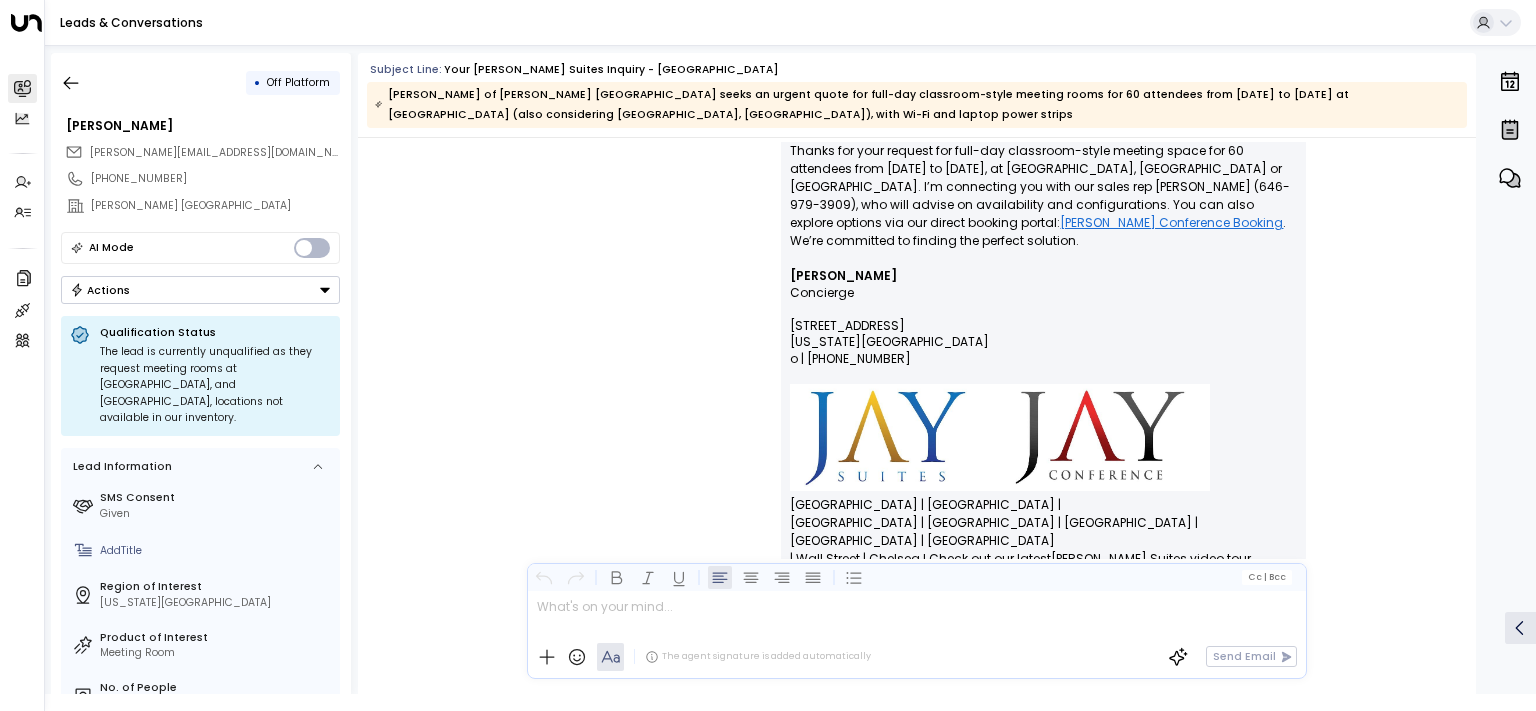 scroll, scrollTop: 1005, scrollLeft: 0, axis: vertical 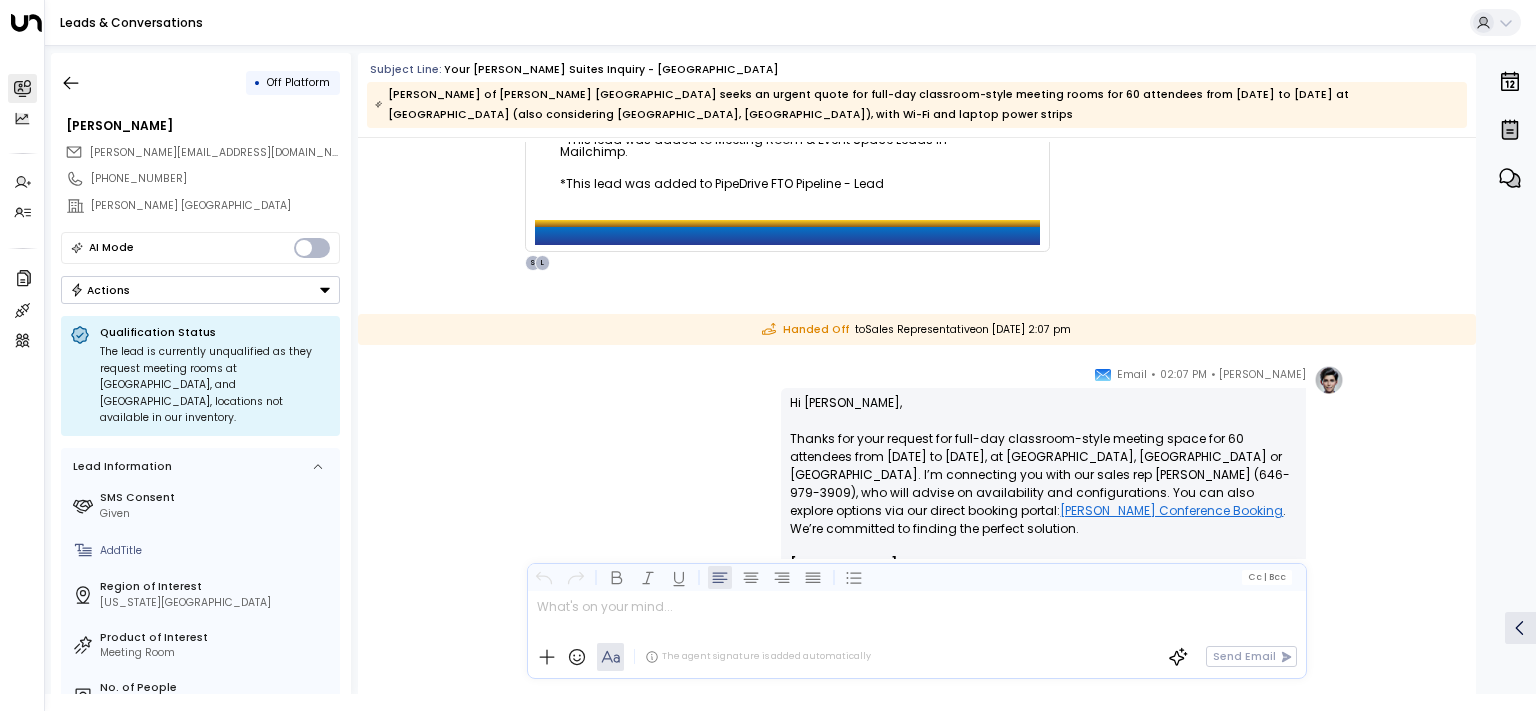 click on "Handed Off to  Sales Representative  [DATE][DATE] 2:07 pm" at bounding box center (917, 329) 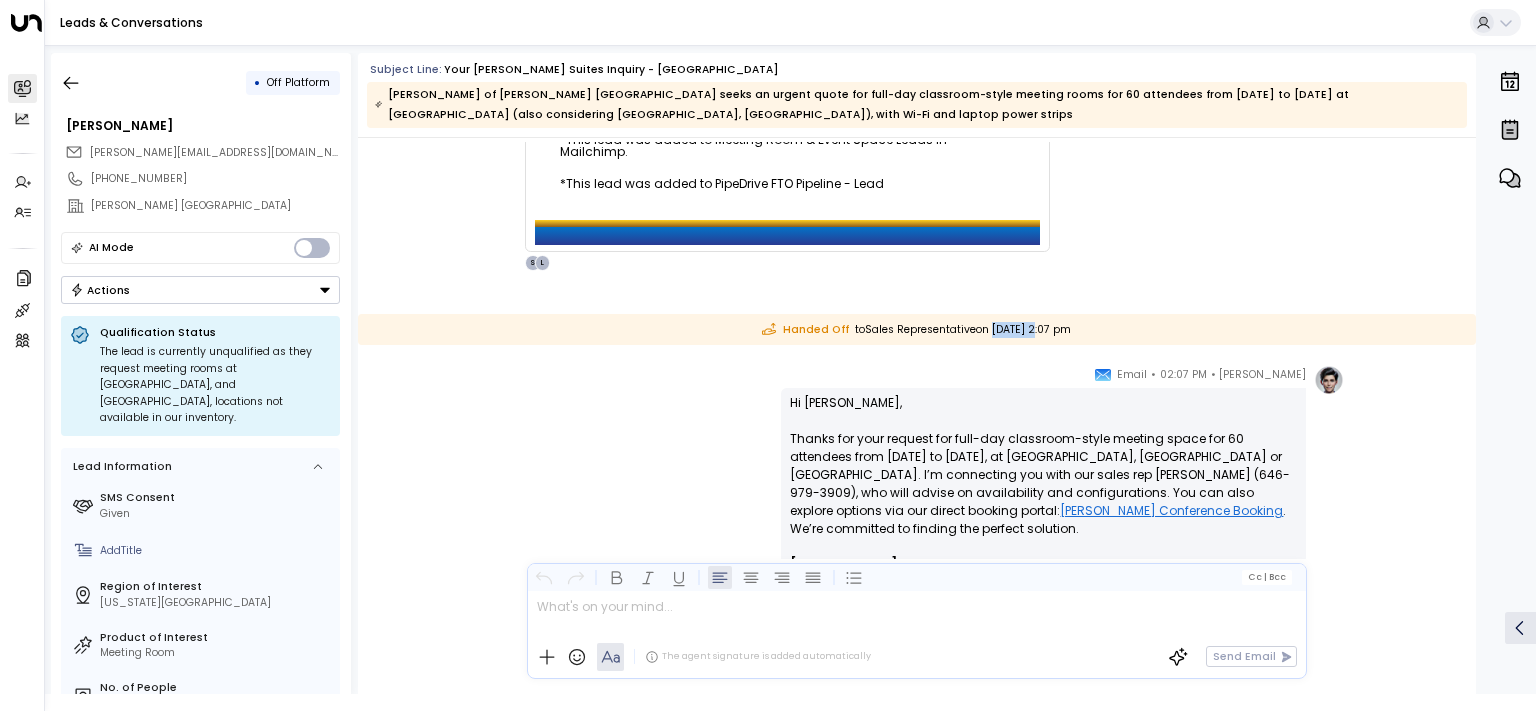 click on "Handed Off to  Sales Representative  [DATE][DATE] 2:07 pm" at bounding box center (917, 329) 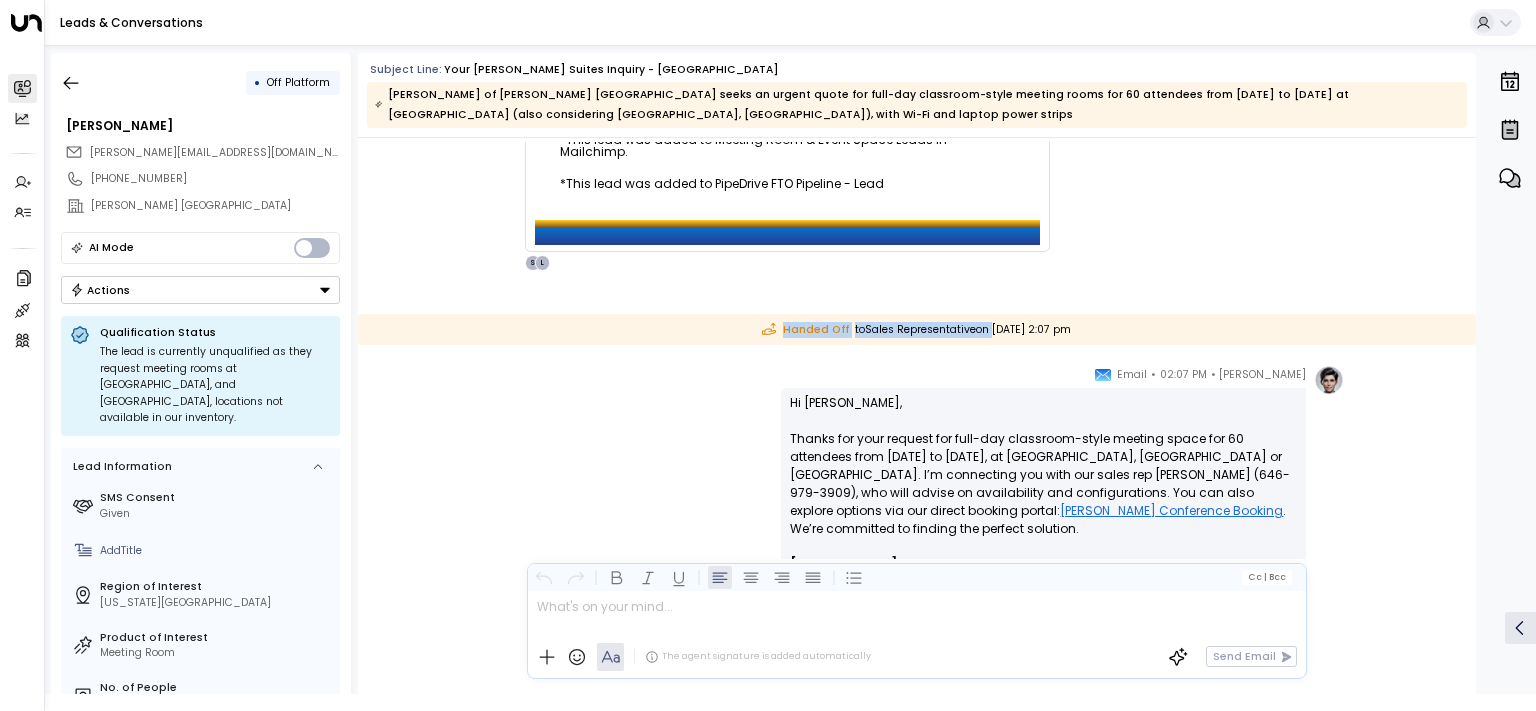 drag, startPoint x: 963, startPoint y: 338, endPoint x: 790, endPoint y: 336, distance: 173.01157 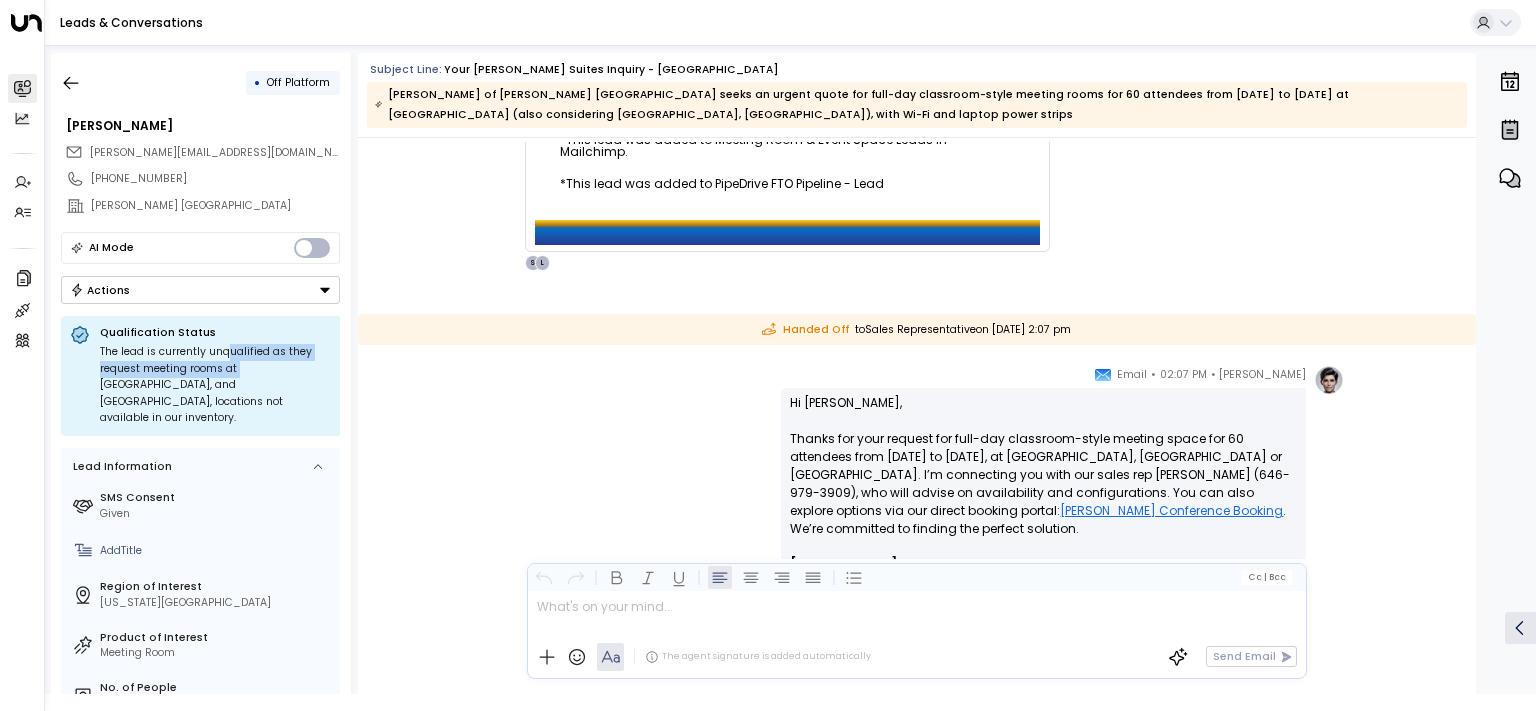 drag, startPoint x: 230, startPoint y: 353, endPoint x: 250, endPoint y: 386, distance: 38.587563 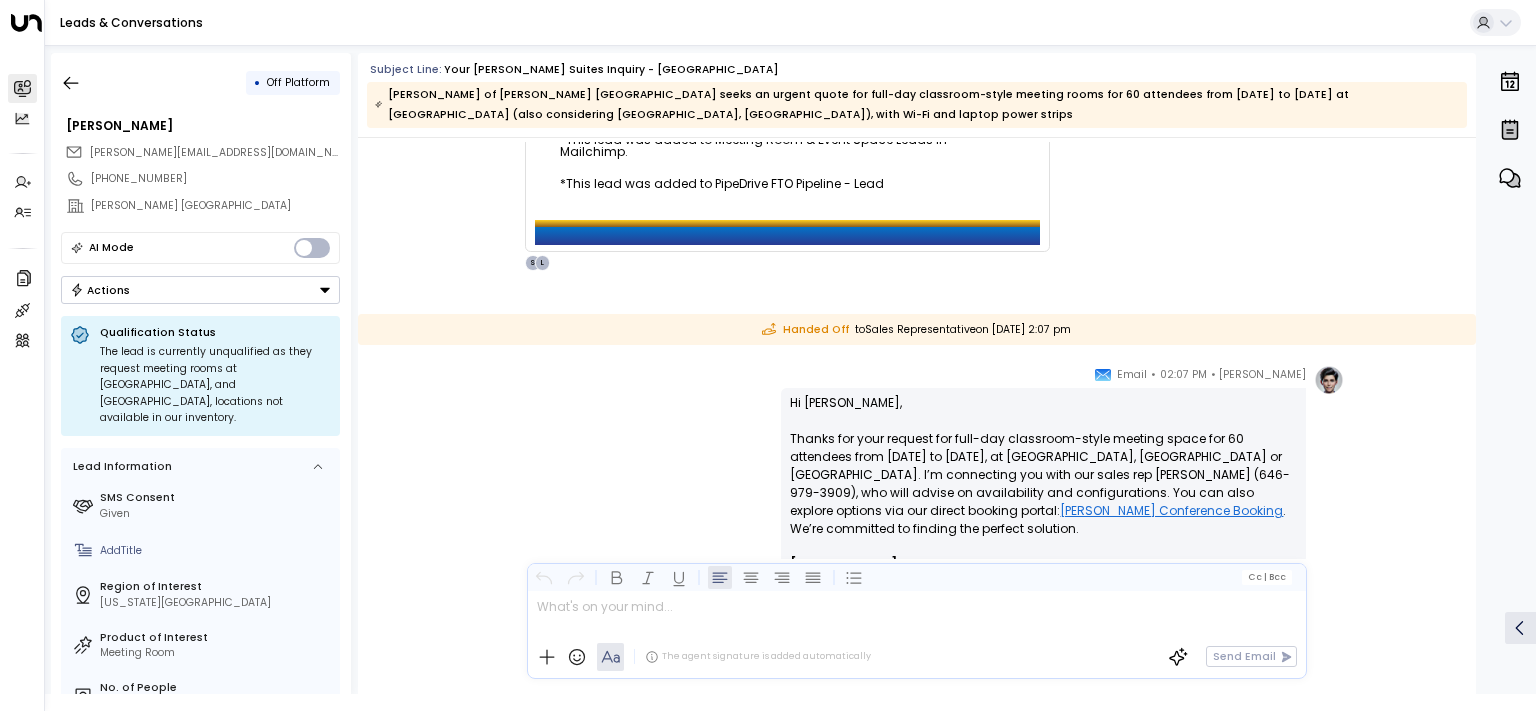 click on "The lead is currently unqualified as they request meeting rooms at [GEOGRAPHIC_DATA], and [GEOGRAPHIC_DATA], locations not available in our inventory." at bounding box center [215, 385] 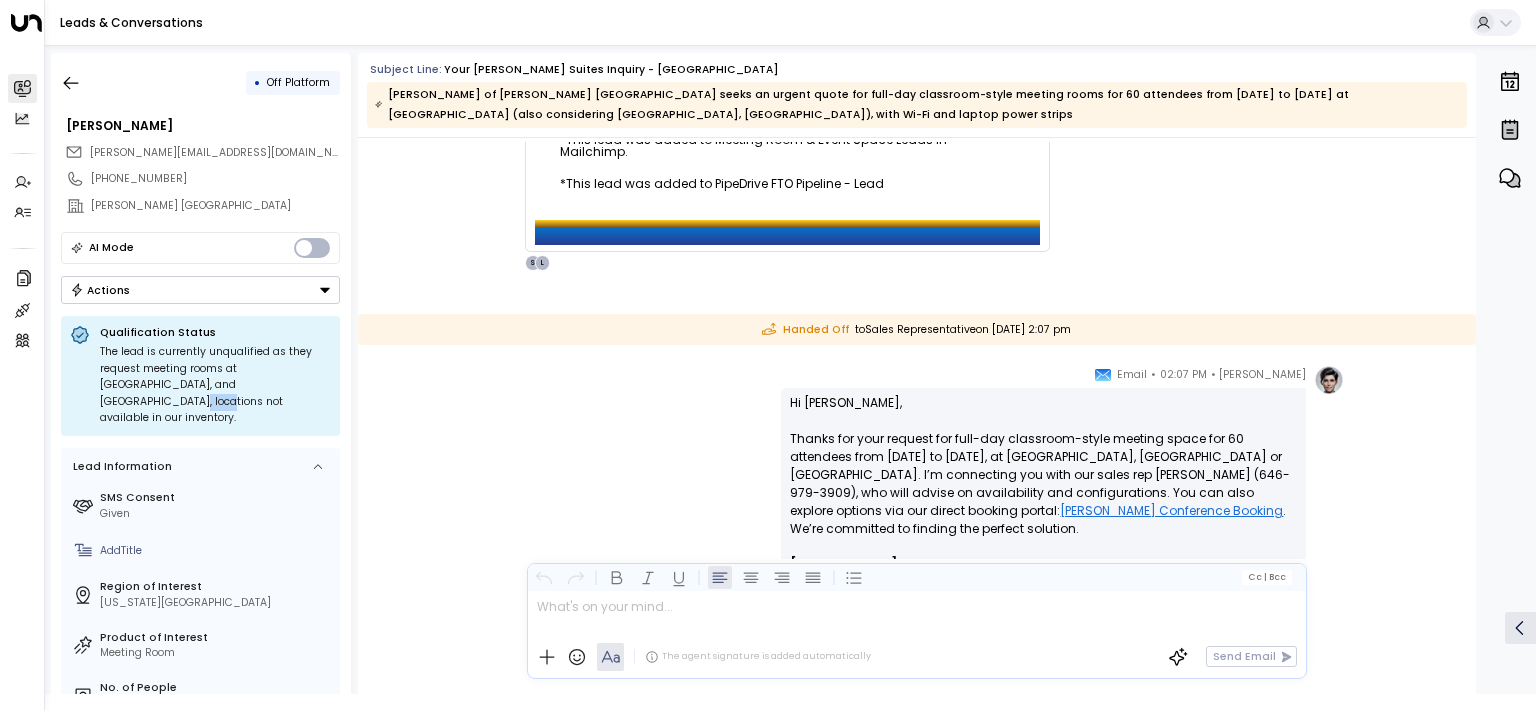 click on "The lead is currently unqualified as they request meeting rooms at [GEOGRAPHIC_DATA], and [GEOGRAPHIC_DATA], locations not available in our inventory." at bounding box center (215, 385) 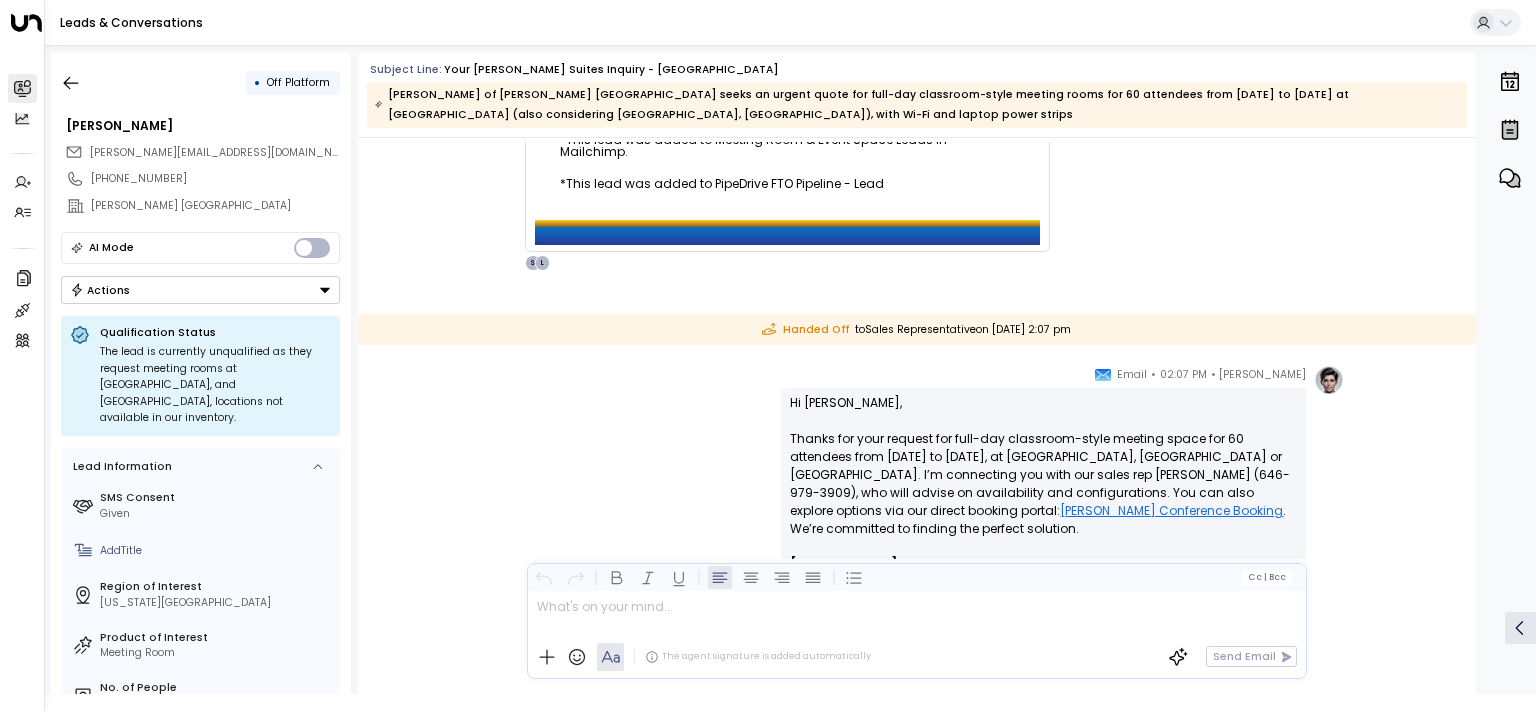 click on "The lead is currently unqualified as they request meeting rooms at [GEOGRAPHIC_DATA], and [GEOGRAPHIC_DATA], locations not available in our inventory." at bounding box center [215, 385] 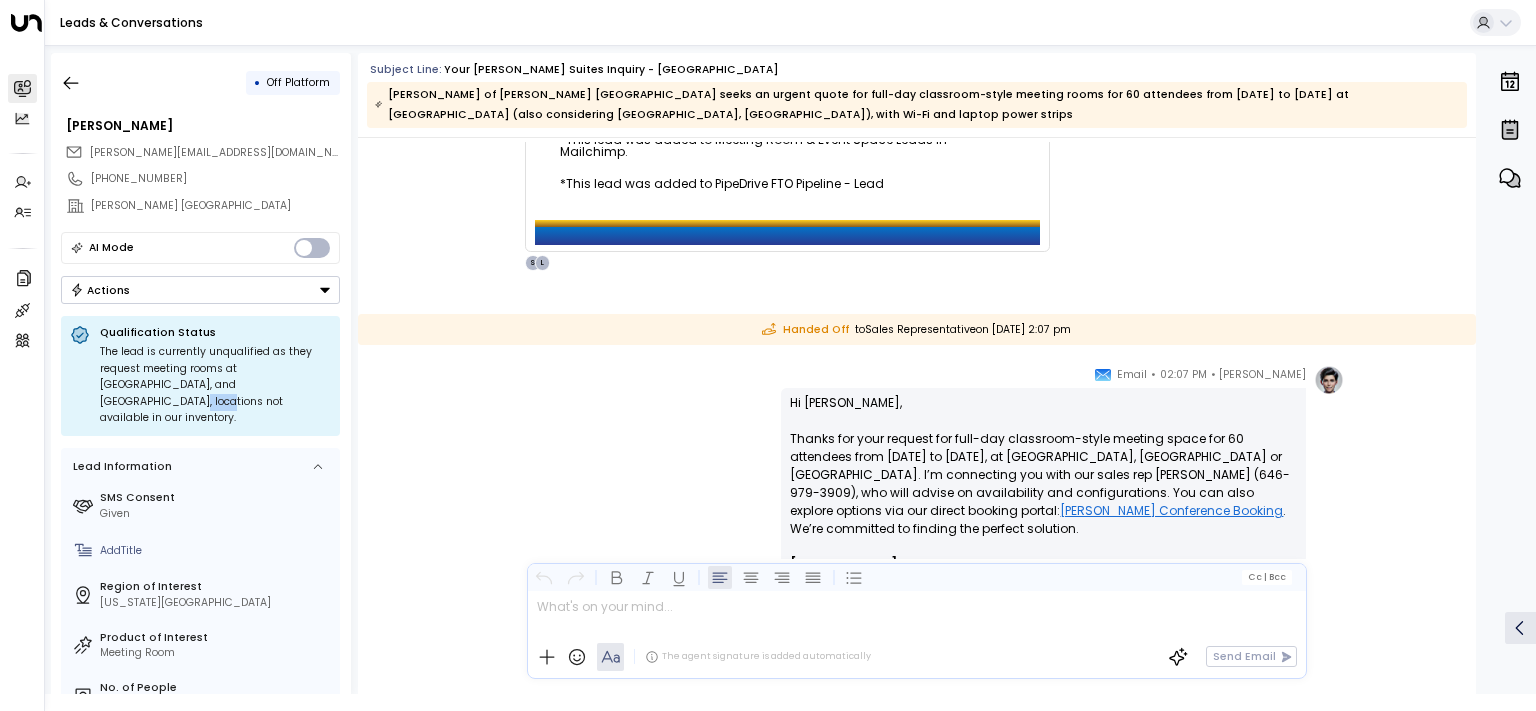 click on "The lead is currently unqualified as they request meeting rooms at [GEOGRAPHIC_DATA], and [GEOGRAPHIC_DATA], locations not available in our inventory." at bounding box center (215, 385) 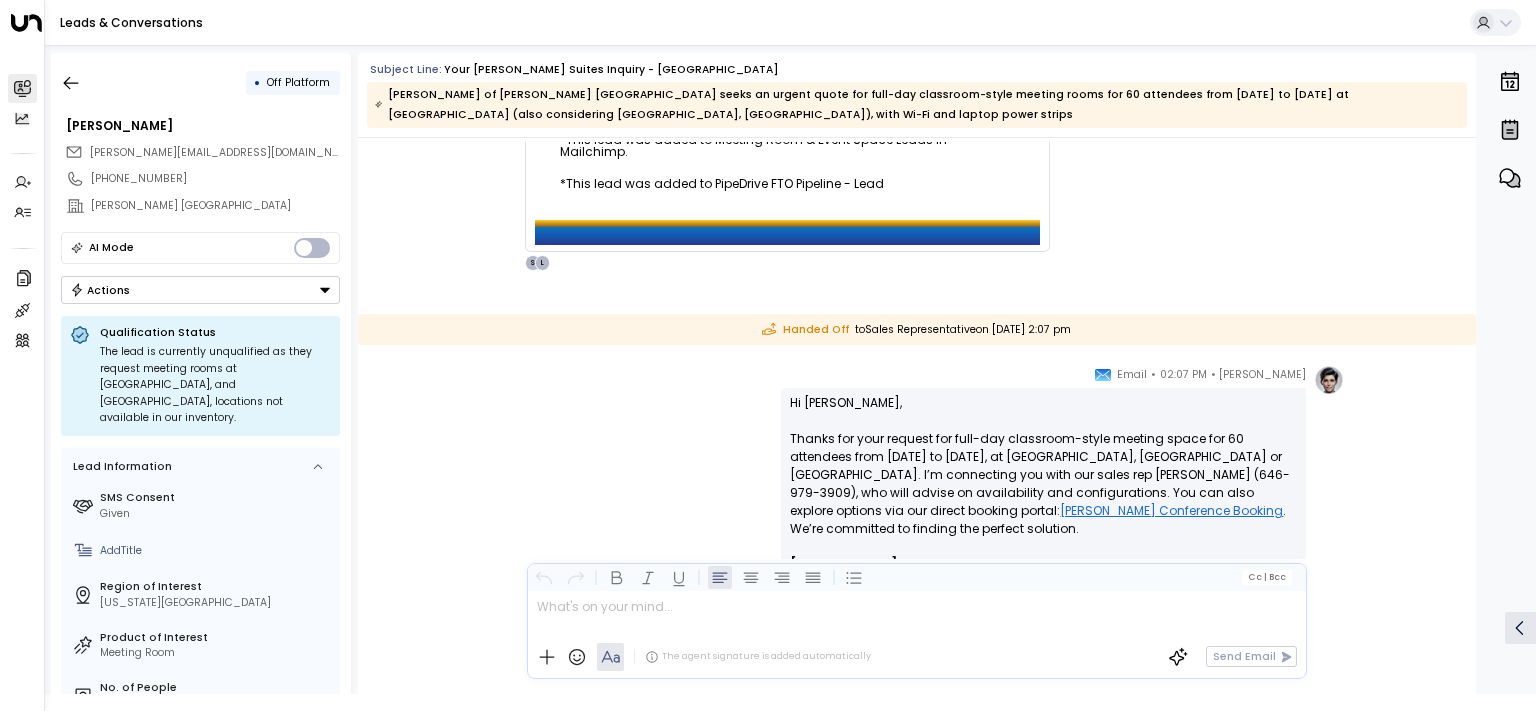click on "The lead is currently unqualified as they request meeting rooms at [GEOGRAPHIC_DATA], and [GEOGRAPHIC_DATA], locations not available in our inventory." at bounding box center [215, 385] 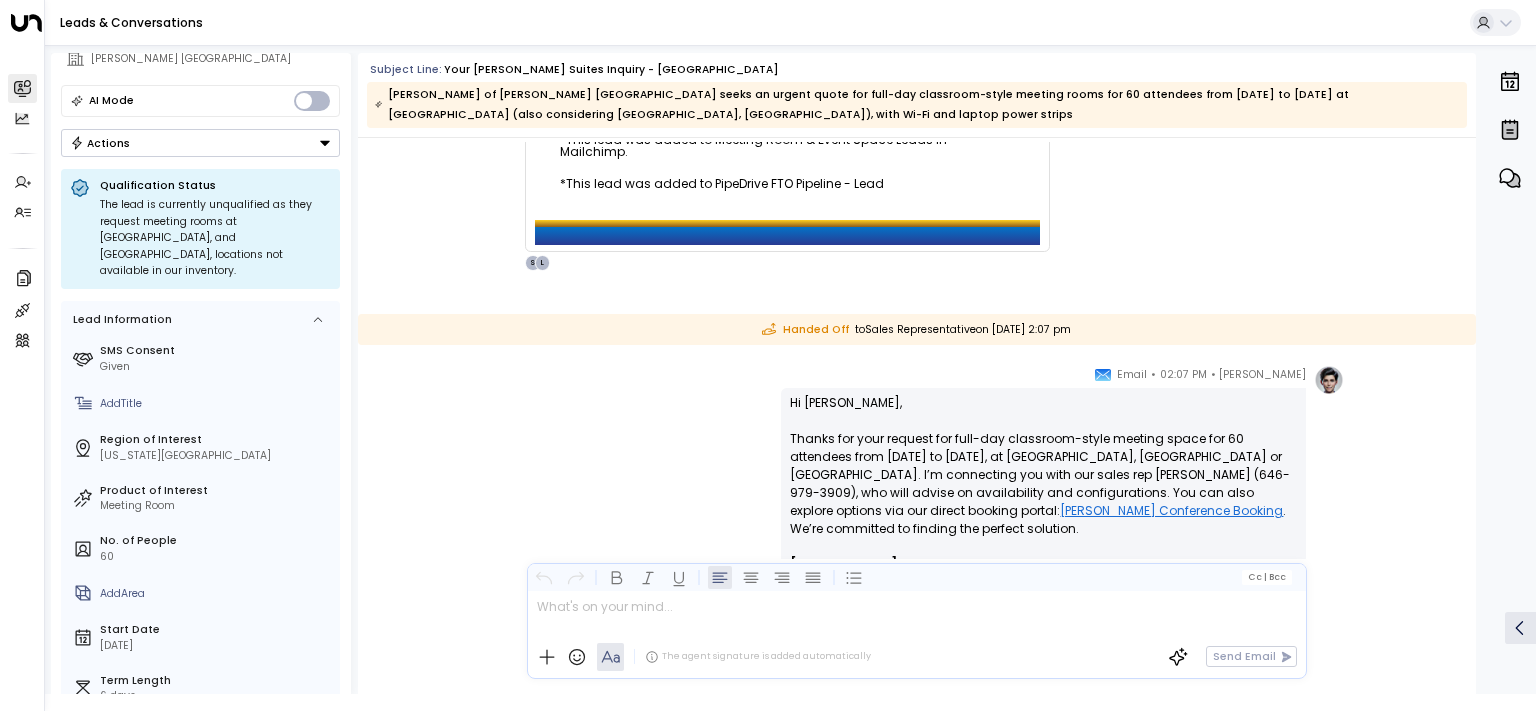 scroll, scrollTop: 159, scrollLeft: 0, axis: vertical 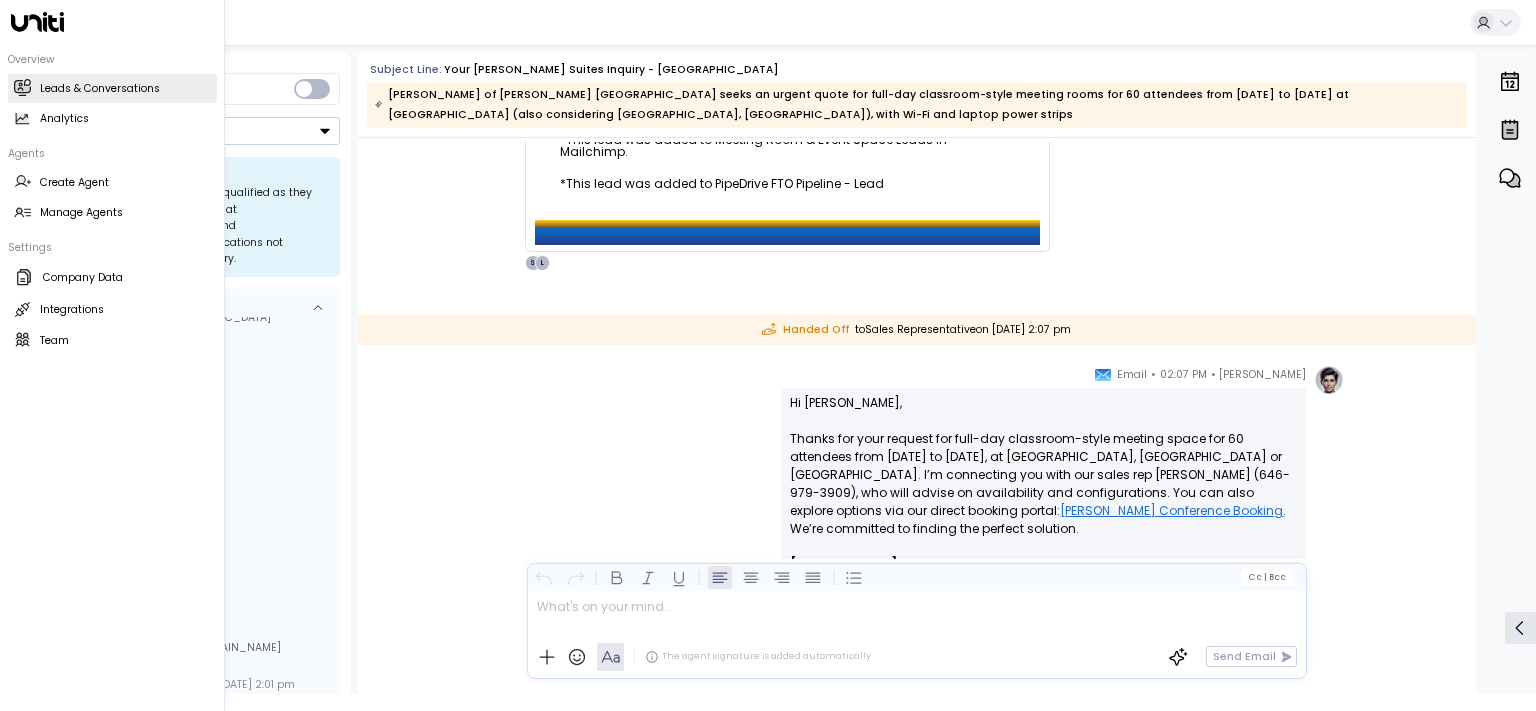 click on "Leads & Conversations" at bounding box center (100, 89) 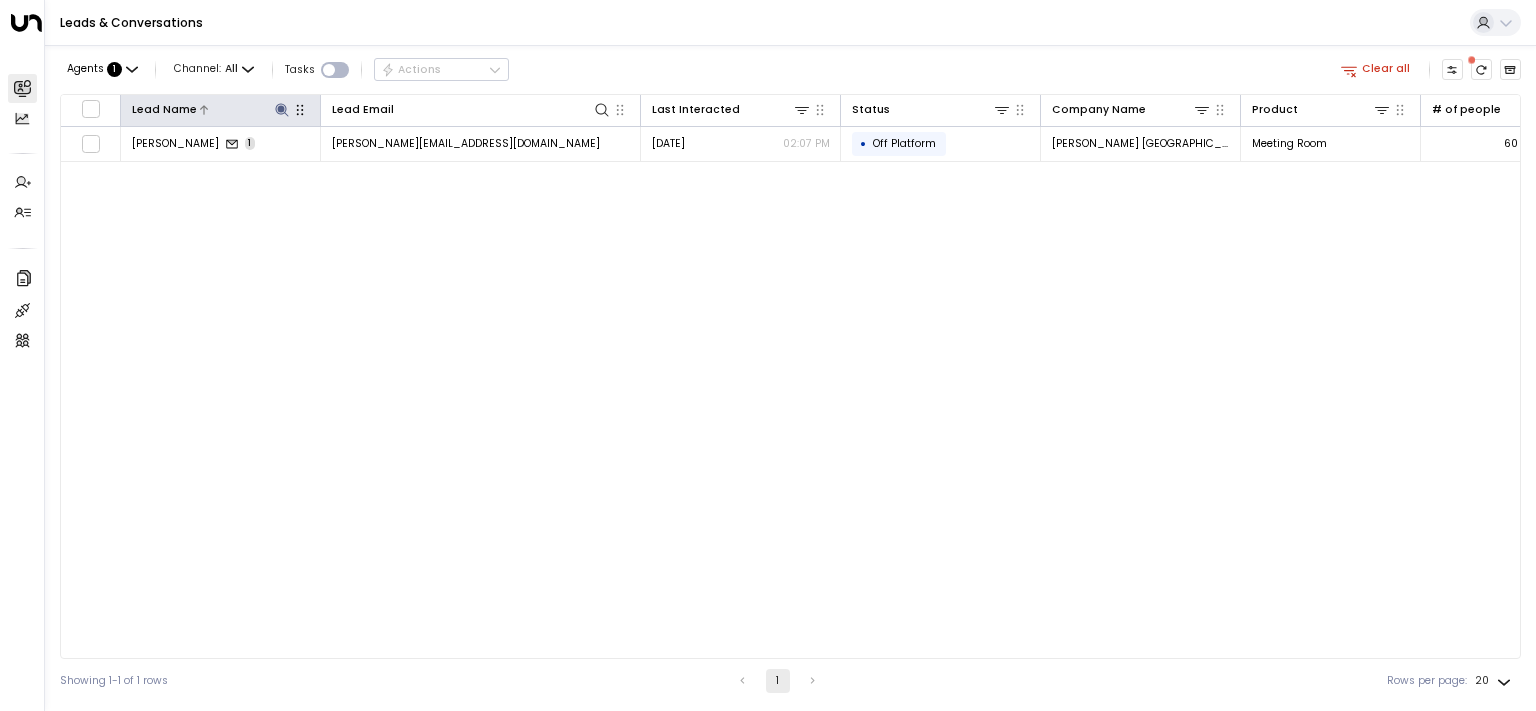 click 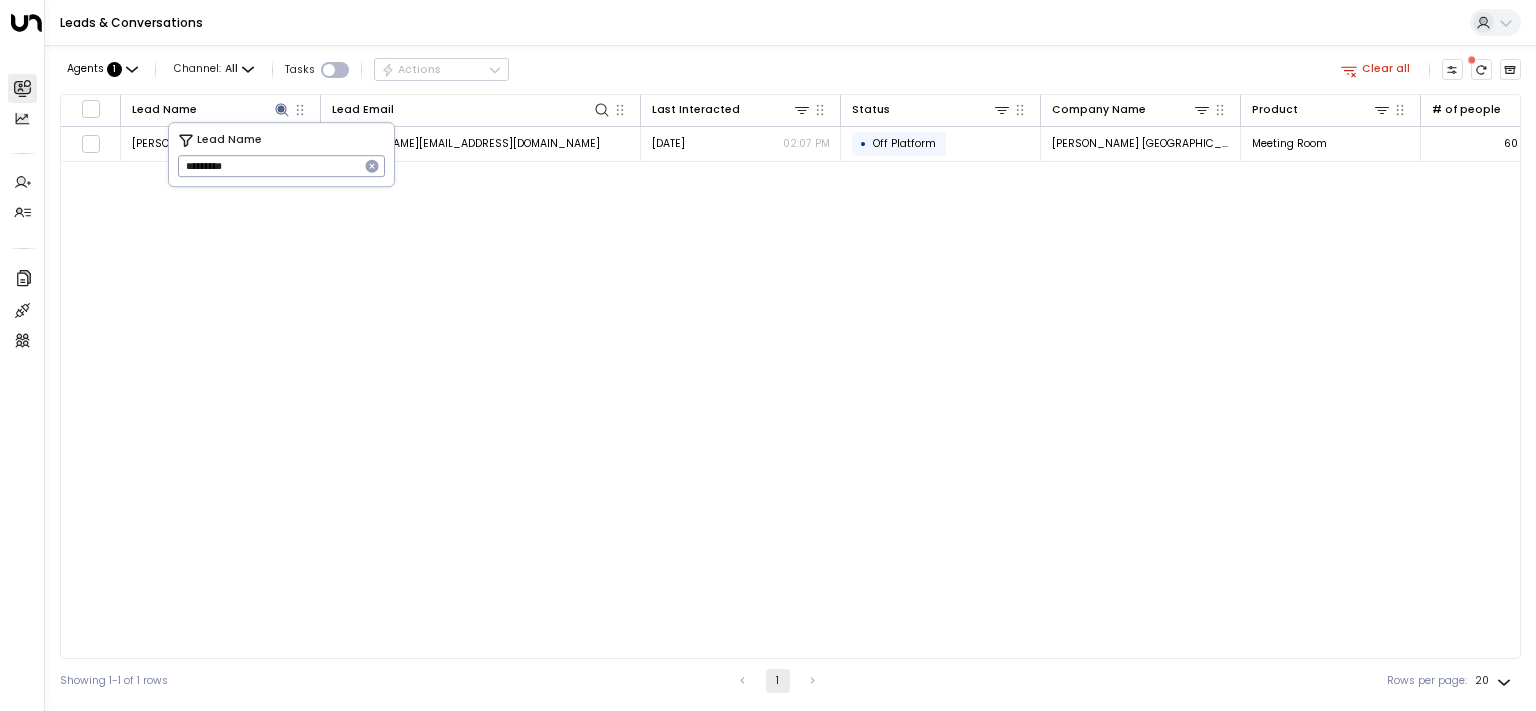 type on "********" 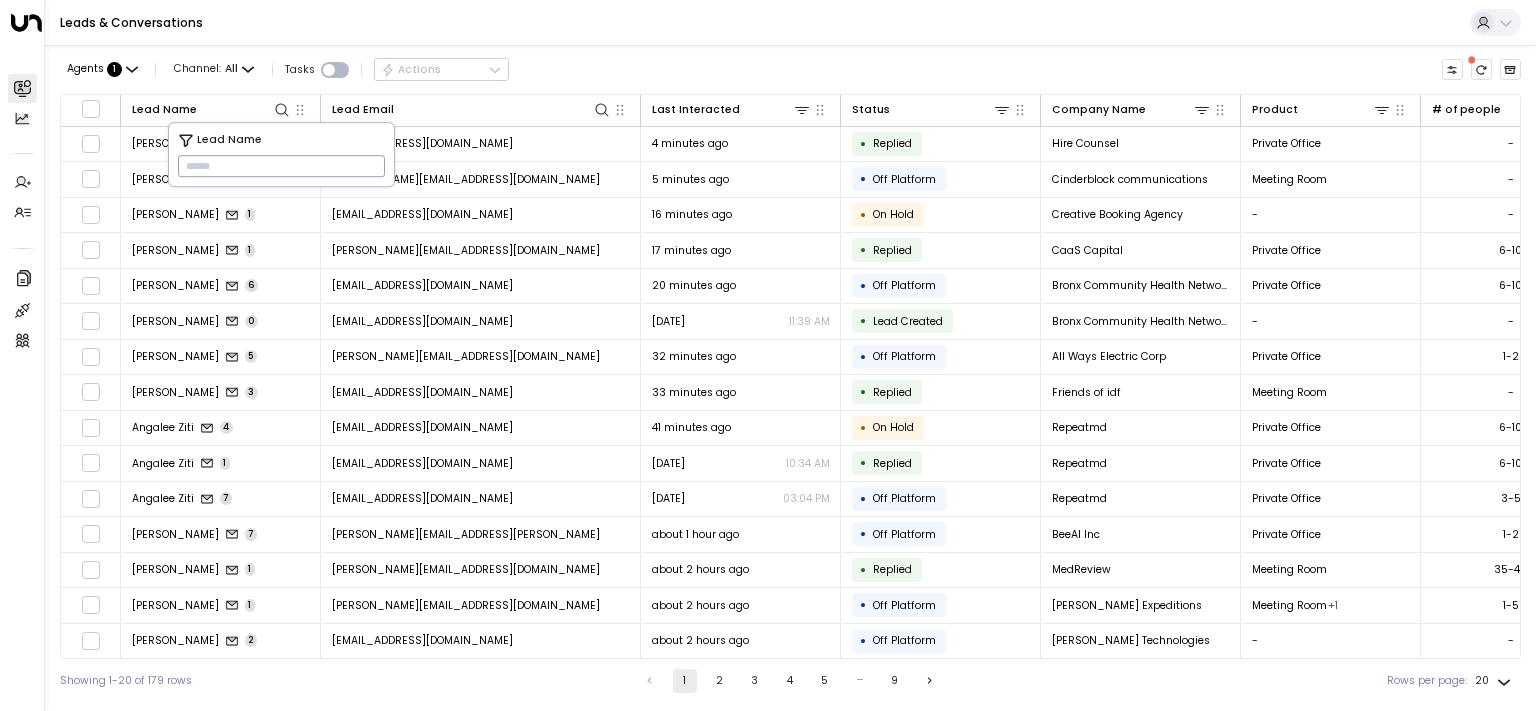 click at bounding box center (281, 166) 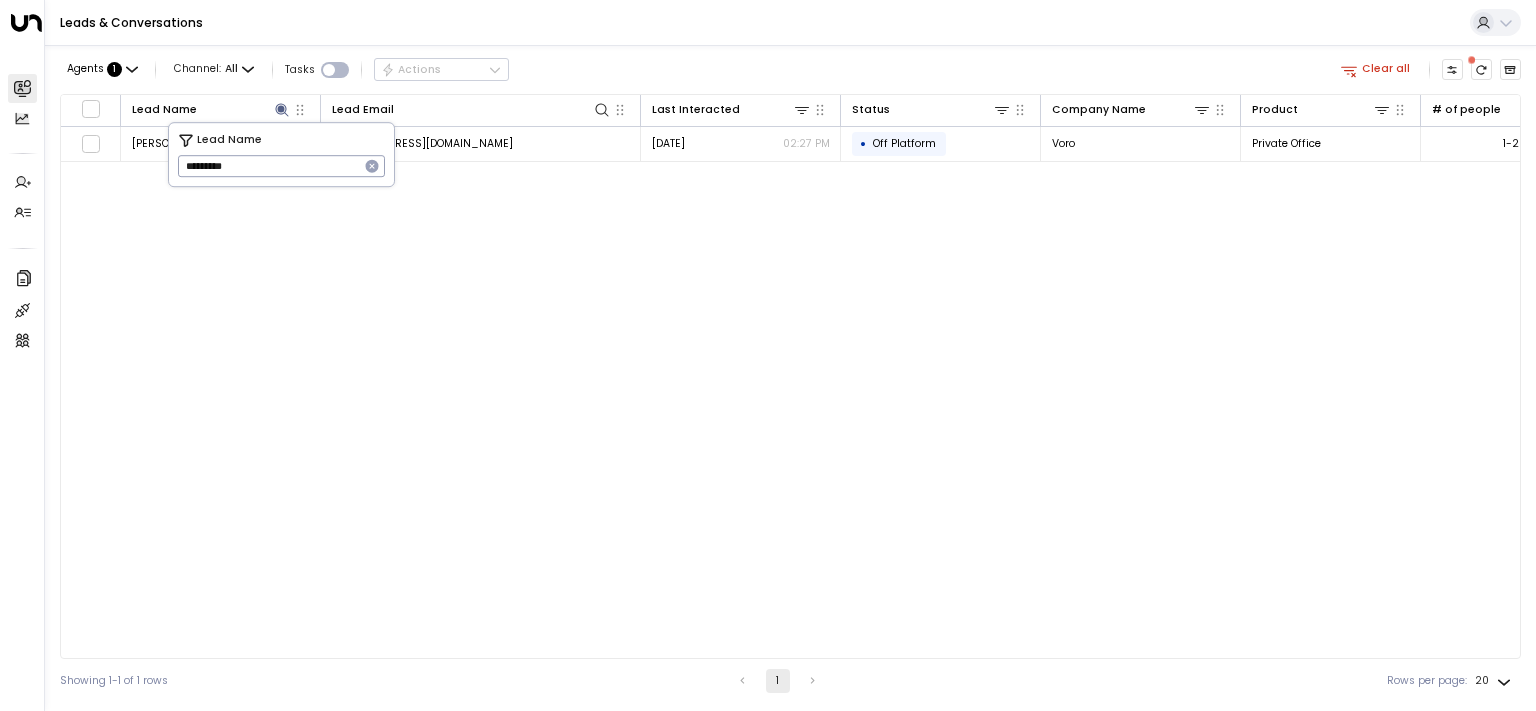 click on "********" at bounding box center (268, 166) 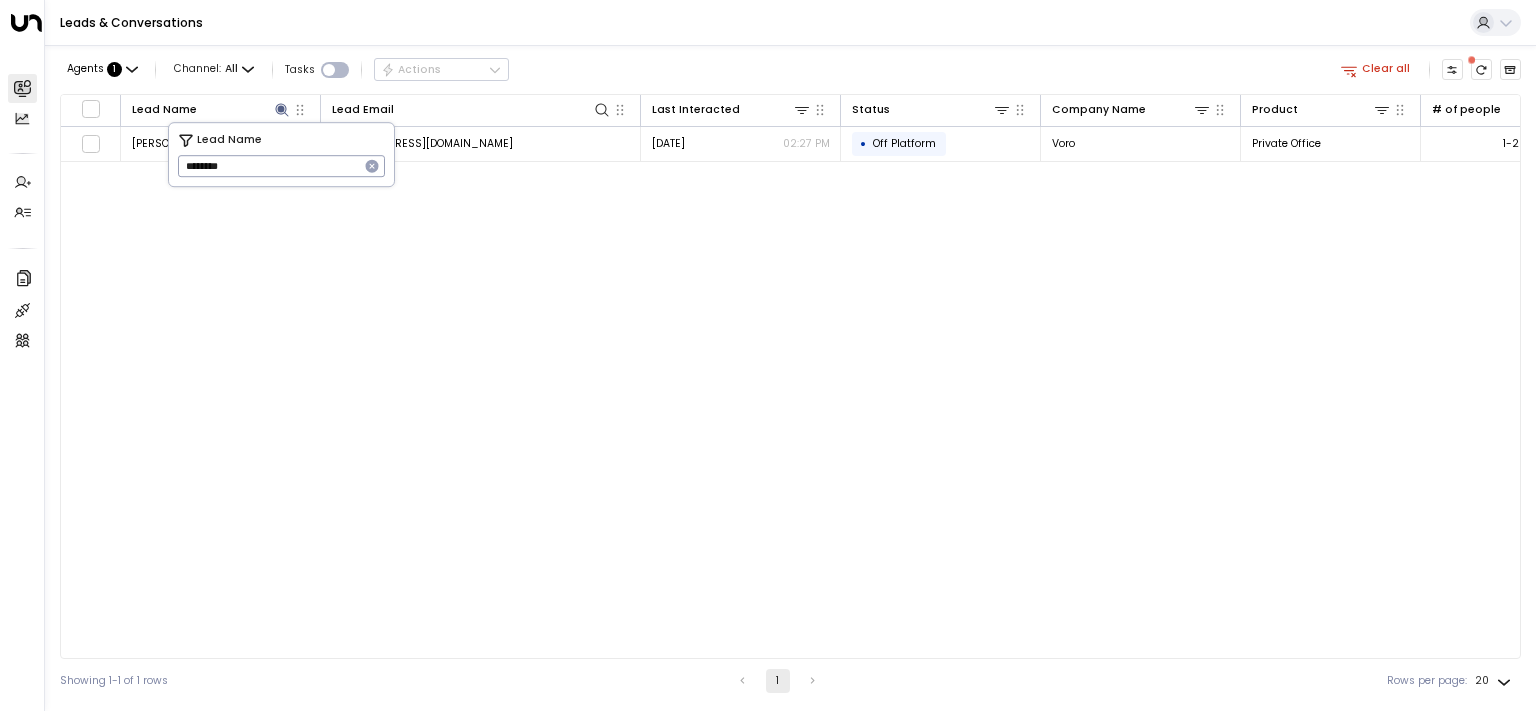 type on "********" 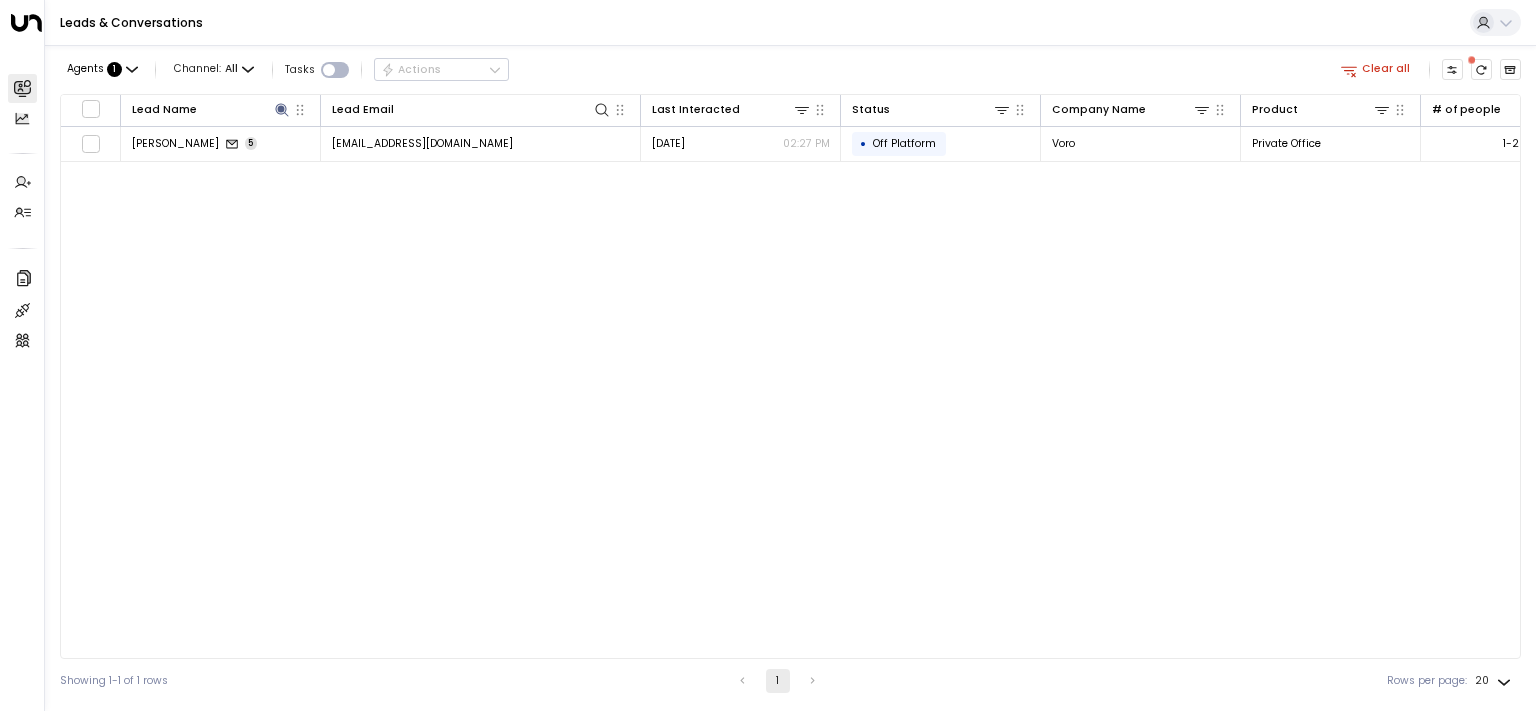 drag, startPoint x: 732, startPoint y: 214, endPoint x: 838, endPoint y: 199, distance: 107.05606 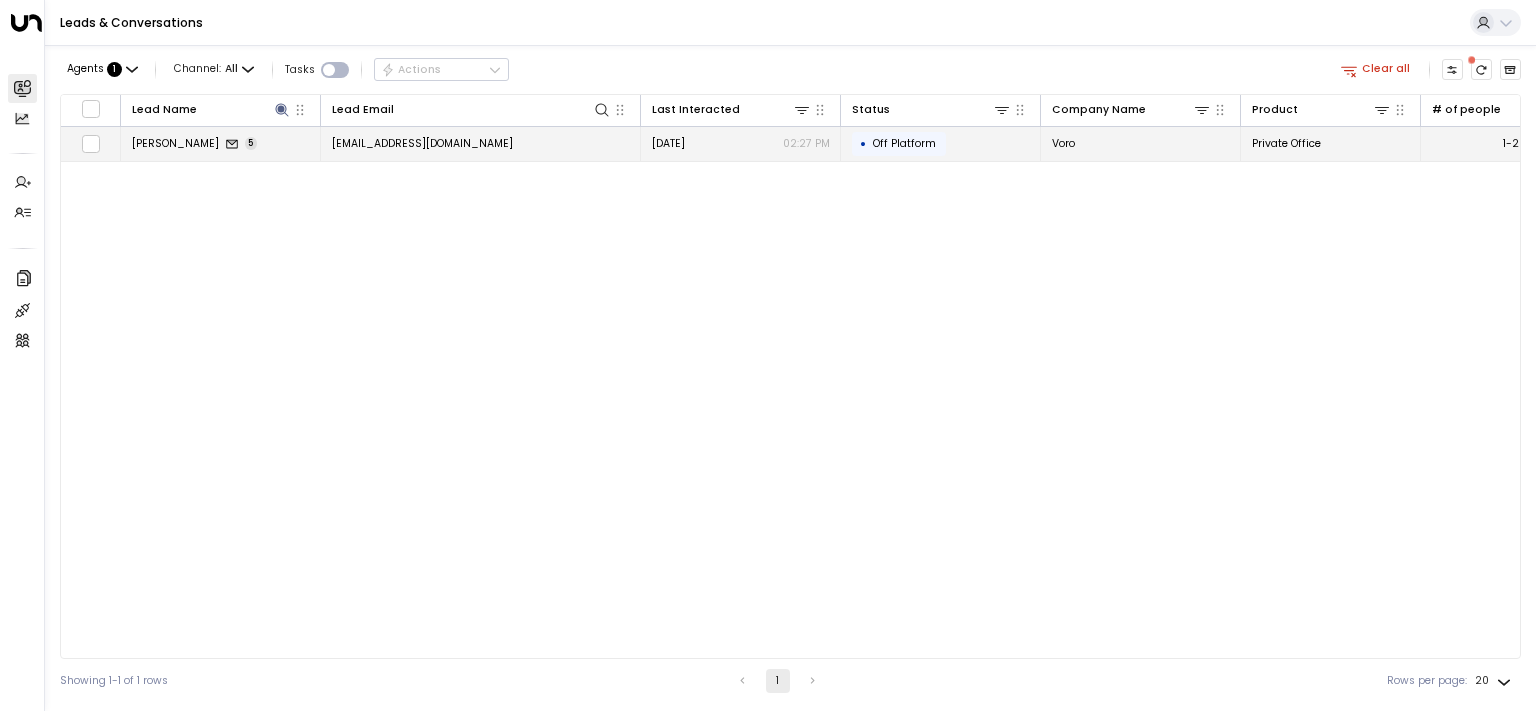 click on "Off Platform" at bounding box center [904, 143] 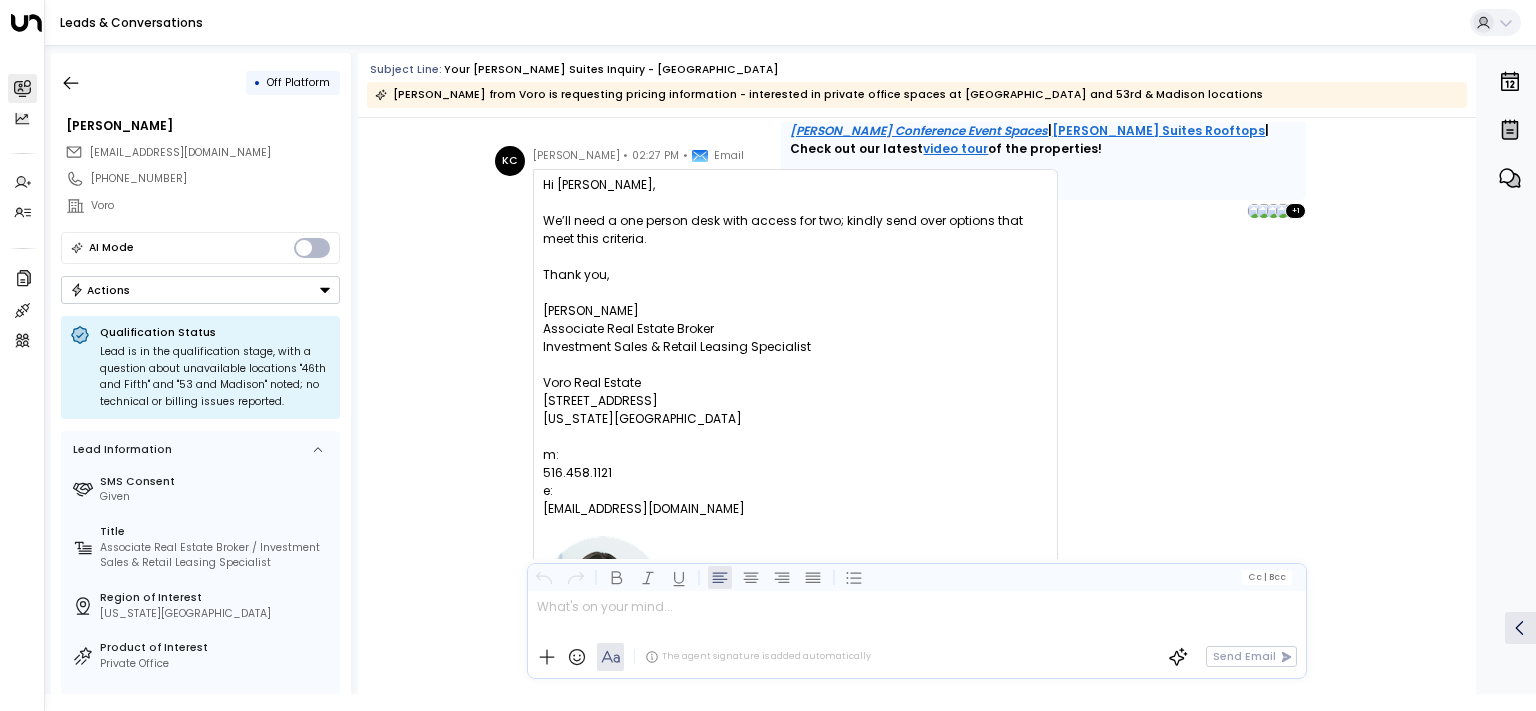 scroll, scrollTop: 3879, scrollLeft: 0, axis: vertical 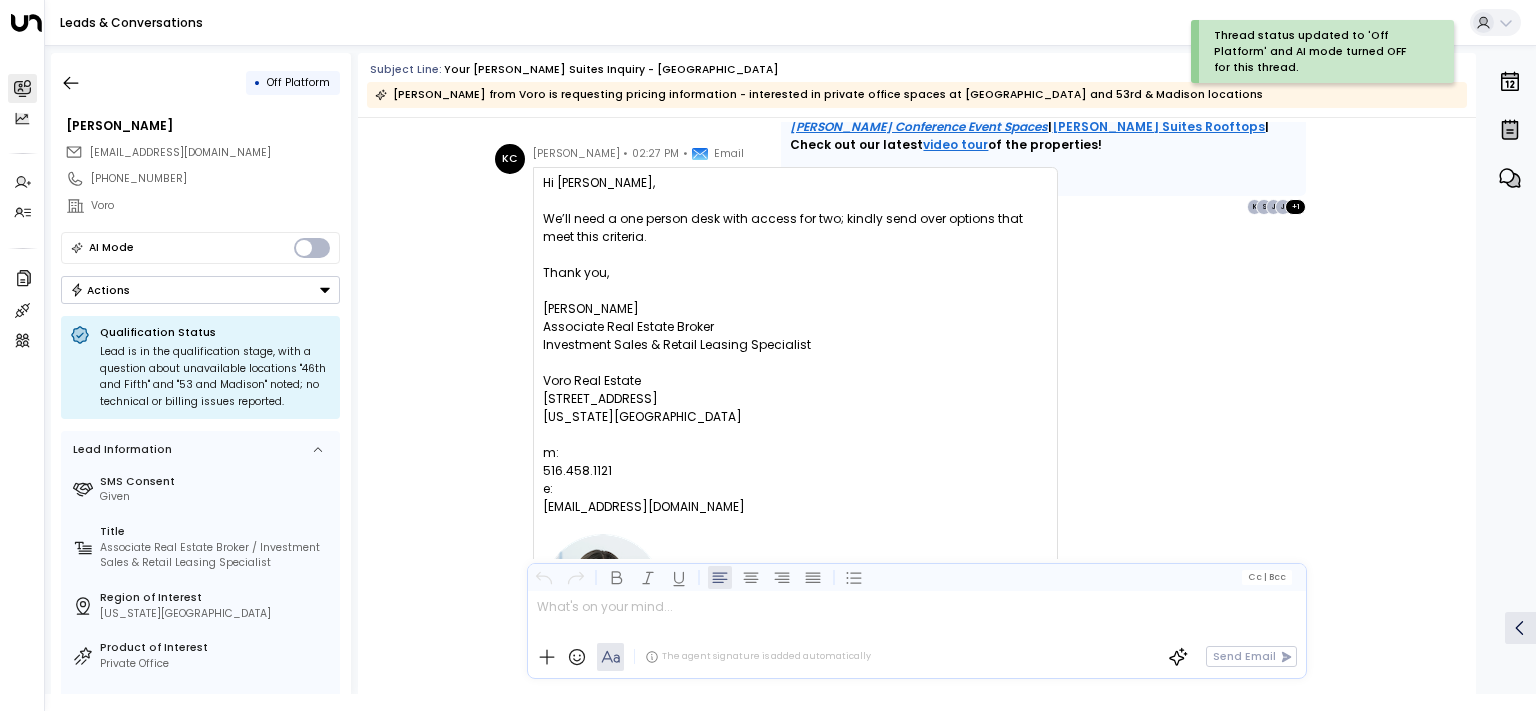 click on "Thread status updated to 'Off Platform' and AI mode turned OFF for this thread." at bounding box center (1319, 51) 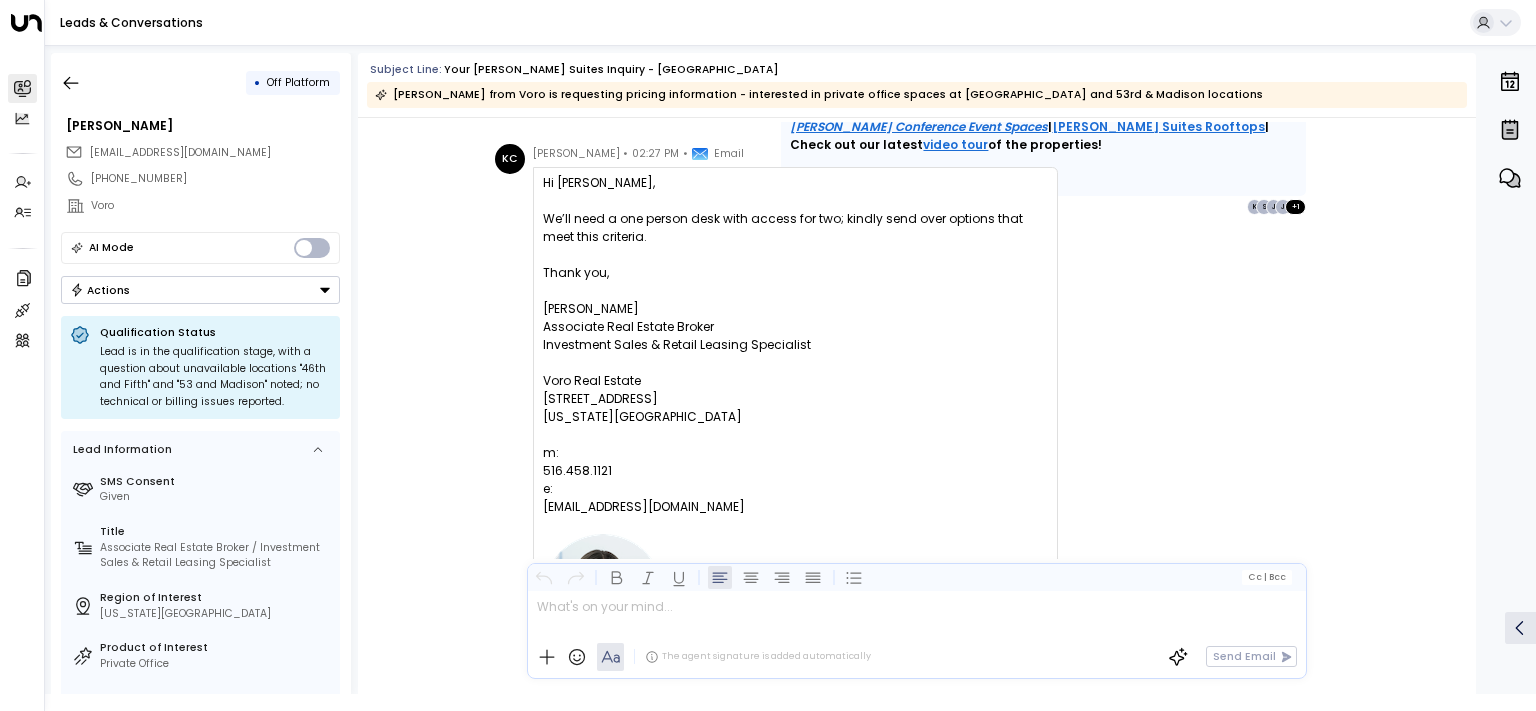 click on "Thread status updated to 'Off Platform' and AI mode turned OFF for this thread." at bounding box center (1319, 51) 